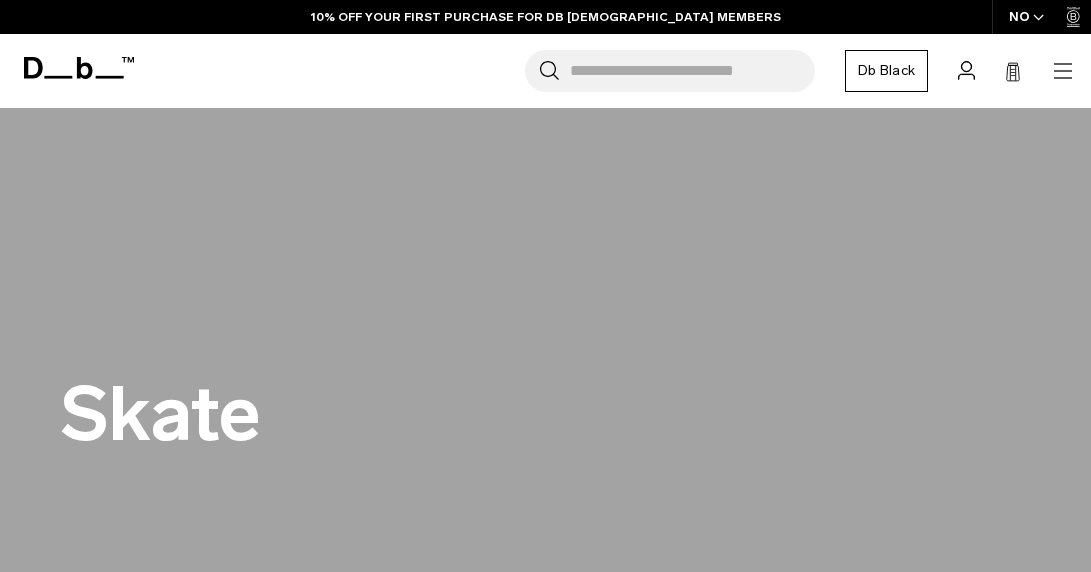 scroll, scrollTop: 0, scrollLeft: 0, axis: both 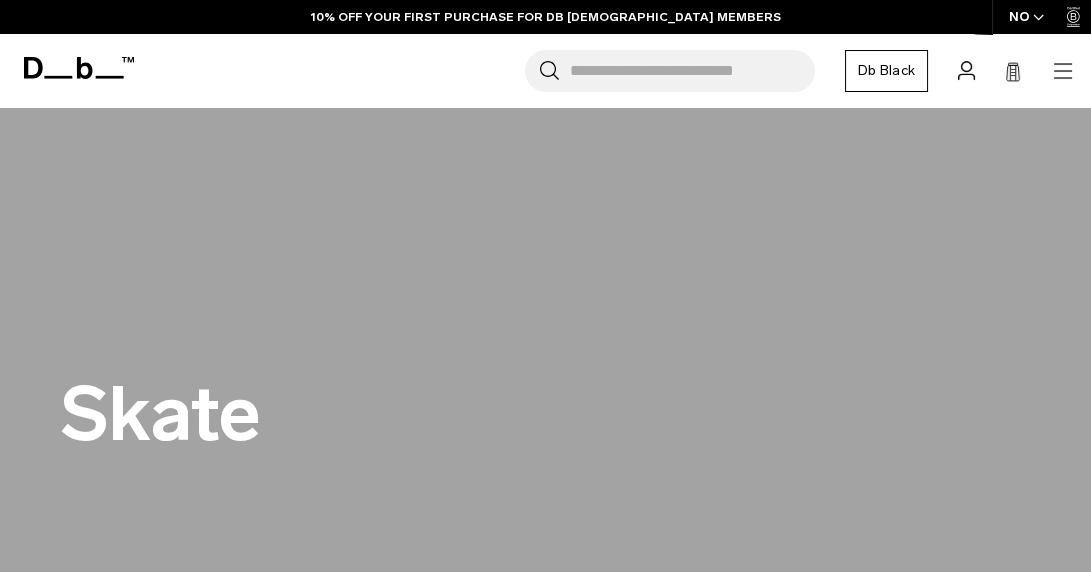 click on "Selecting an option will immediately change the language Privacy Settings We use cookies from selected partners to improve our site. With your consent, we use optional cookies for analysis, marketing, and the integration of external content.  You can withdraw your consent at any time. Read more... Privacy Policy More Information" at bounding box center [0, 0] 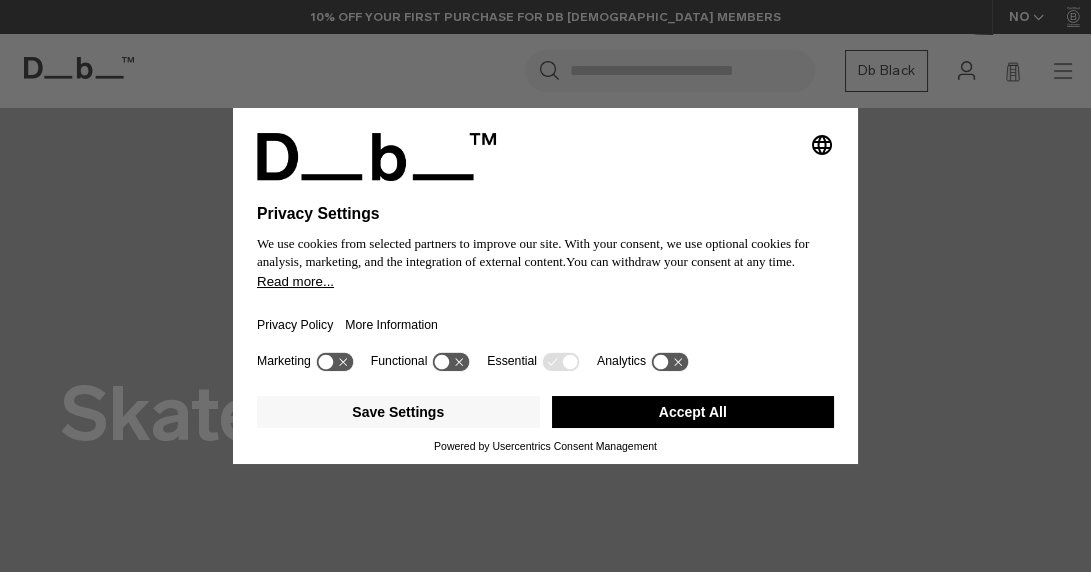 click on "Selecting an option will immediately change the language Privacy Settings We use cookies from selected partners to improve our site. With your consent, we use optional cookies for analysis, marketing, and the integration of external content.  You can withdraw your consent at any time. Read more... Privacy Policy More Information" at bounding box center (545, 228) 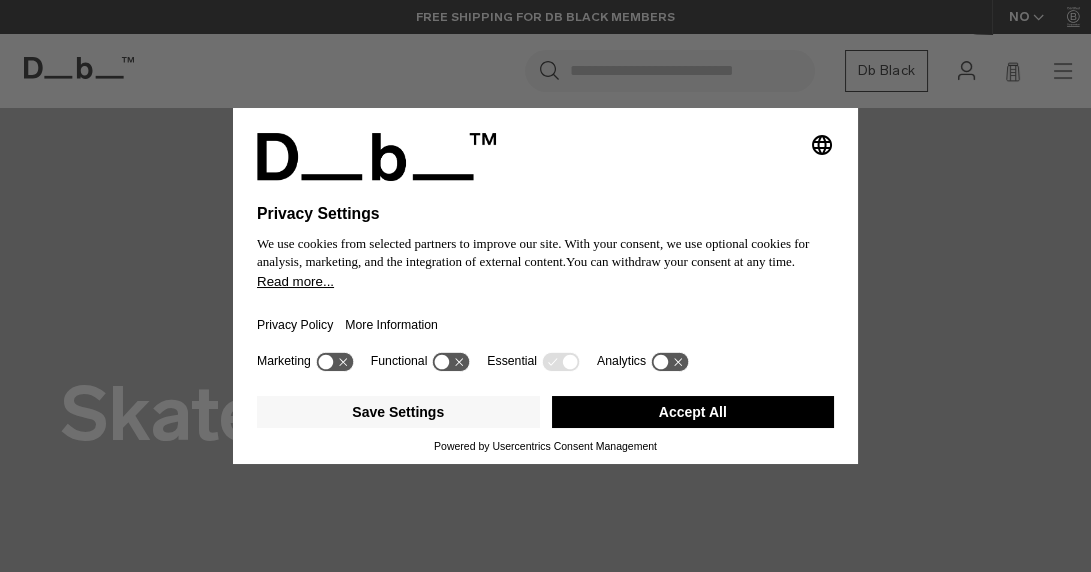 click on "Selecting an option will immediately change the language Privacy Settings We use cookies from selected partners to improve our site. With your consent, we use optional cookies for analysis, marketing, and the integration of external content.  You can withdraw your consent at any time. Read more... Privacy Policy More Information" at bounding box center [545, 228] 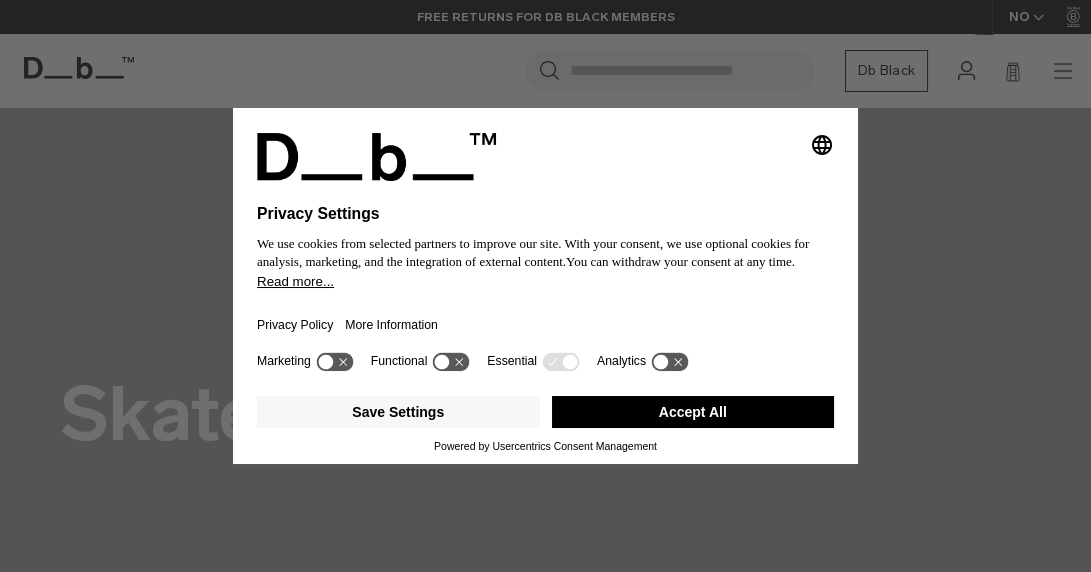 click on "Selecting an option will immediately change the language Privacy Settings We use cookies from selected partners to improve our site. With your consent, we use optional cookies for analysis, marketing, and the integration of external content.  You can withdraw your consent at any time. Read more... Privacy Policy More Information" at bounding box center (545, 228) 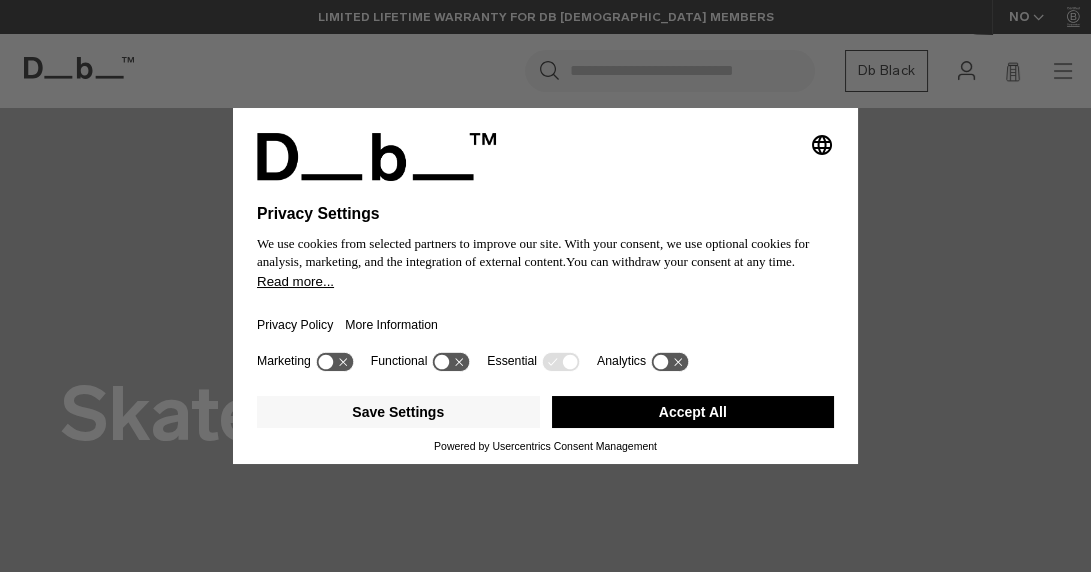 click on "Selecting an option will immediately change the language Privacy Settings We use cookies from selected partners to improve our site. With your consent, we use optional cookies for analysis, marketing, and the integration of external content.  You can withdraw your consent at any time. Read more... Privacy Policy More Information" at bounding box center (545, 228) 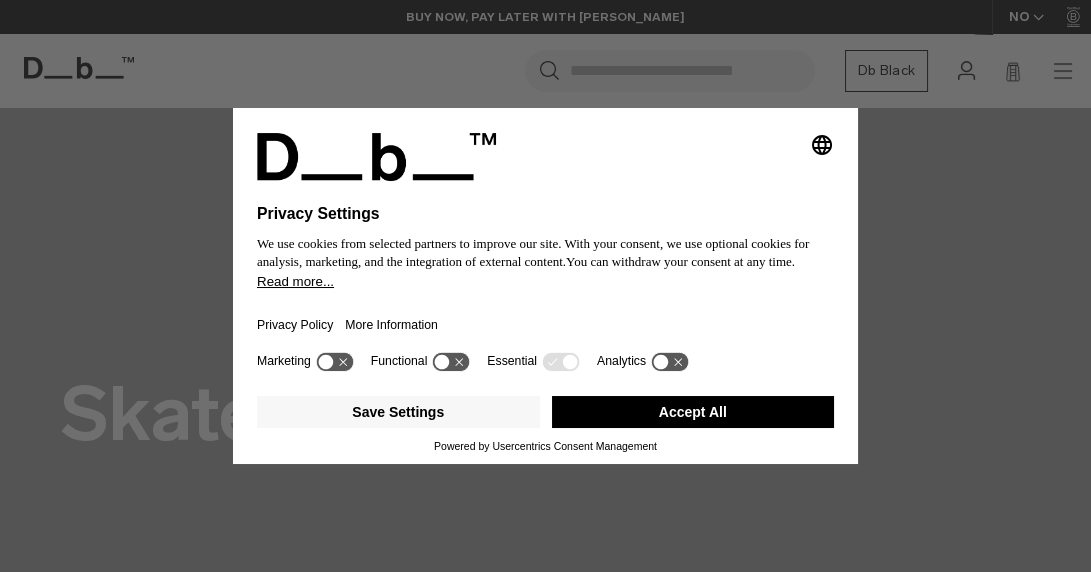 click on "Selecting an option will immediately change the language Privacy Settings We use cookies from selected partners to improve our site. With your consent, we use optional cookies for analysis, marketing, and the integration of external content.  You can withdraw your consent at any time. Read more... Privacy Policy More Information" at bounding box center (545, 228) 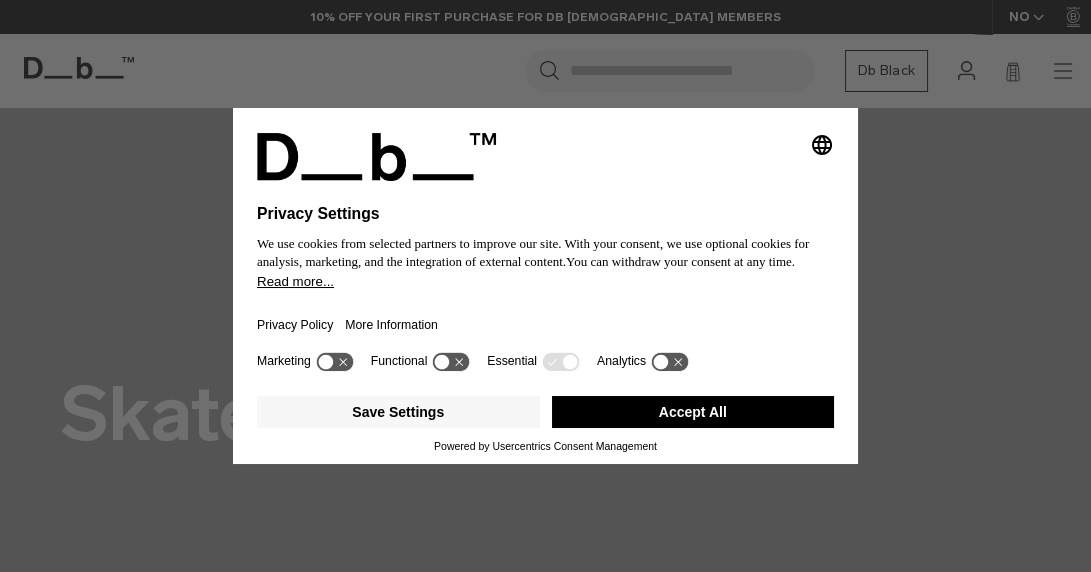 click on "Selecting an option will immediately change the language Privacy Settings We use cookies from selected partners to improve our site. With your consent, we use optional cookies for analysis, marketing, and the integration of external content.  You can withdraw your consent at any time. Read more... Privacy Policy More Information" at bounding box center [545, 228] 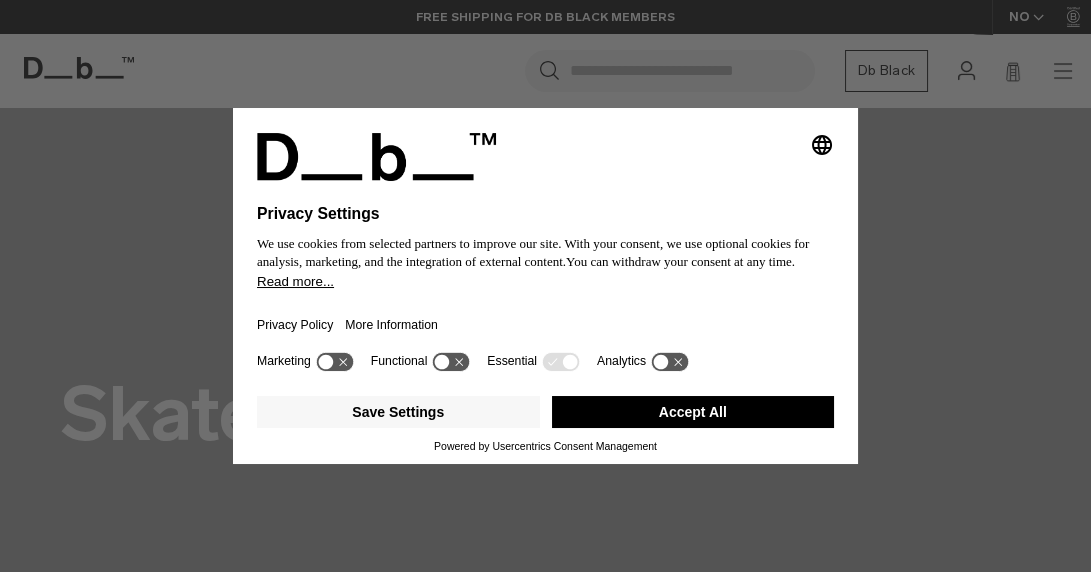 click on "Selecting an option will immediately change the language Privacy Settings We use cookies from selected partners to improve our site. With your consent, we use optional cookies for analysis, marketing, and the integration of external content.  You can withdraw your consent at any time. Read more... Privacy Policy More Information" at bounding box center [545, 228] 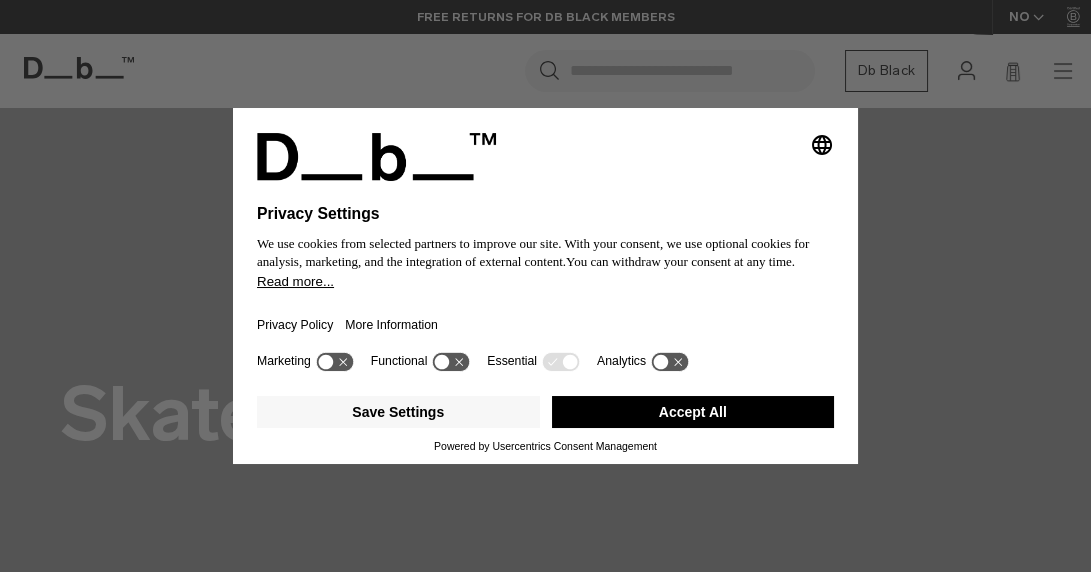 click on "Selecting an option will immediately change the language Privacy Settings We use cookies from selected partners to improve our site. With your consent, we use optional cookies for analysis, marketing, and the integration of external content.  You can withdraw your consent at any time. Read more... Privacy Policy More Information" at bounding box center (545, 228) 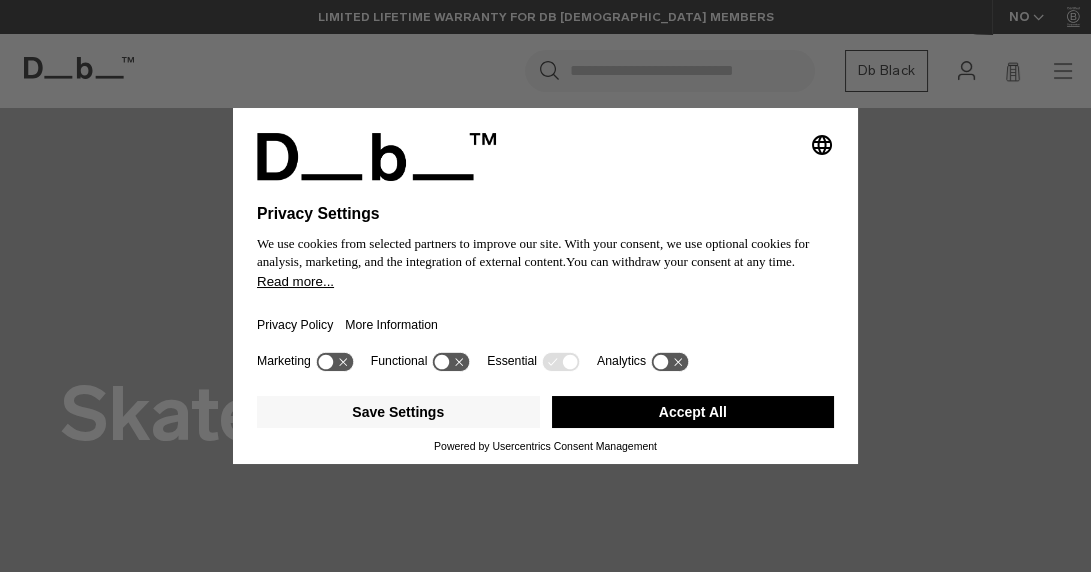 click on "Marketing Functional Essential Analytics" at bounding box center (545, 368) 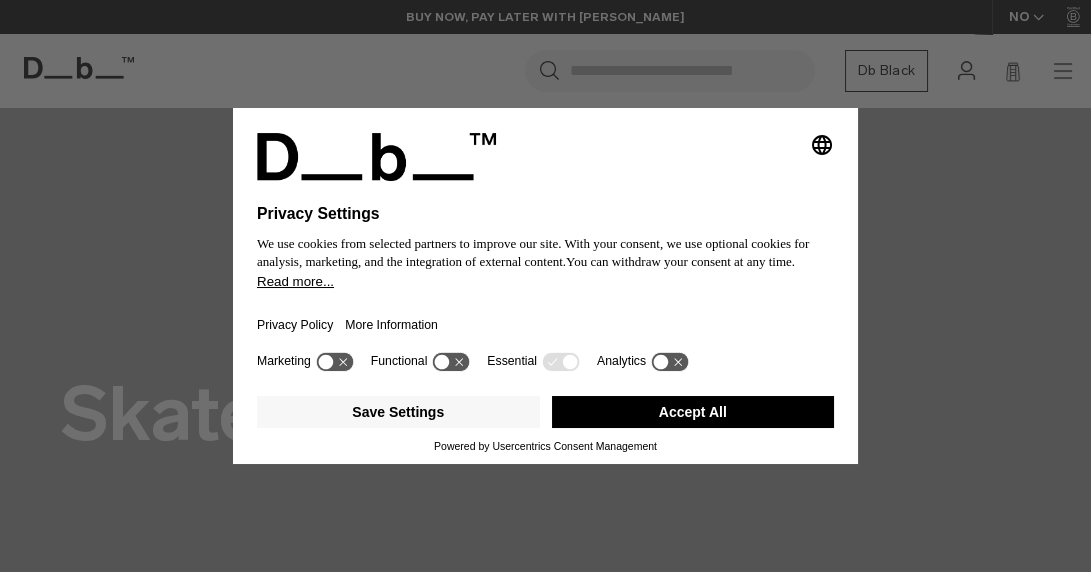 click on "Marketing Functional Essential Analytics" at bounding box center (545, 368) 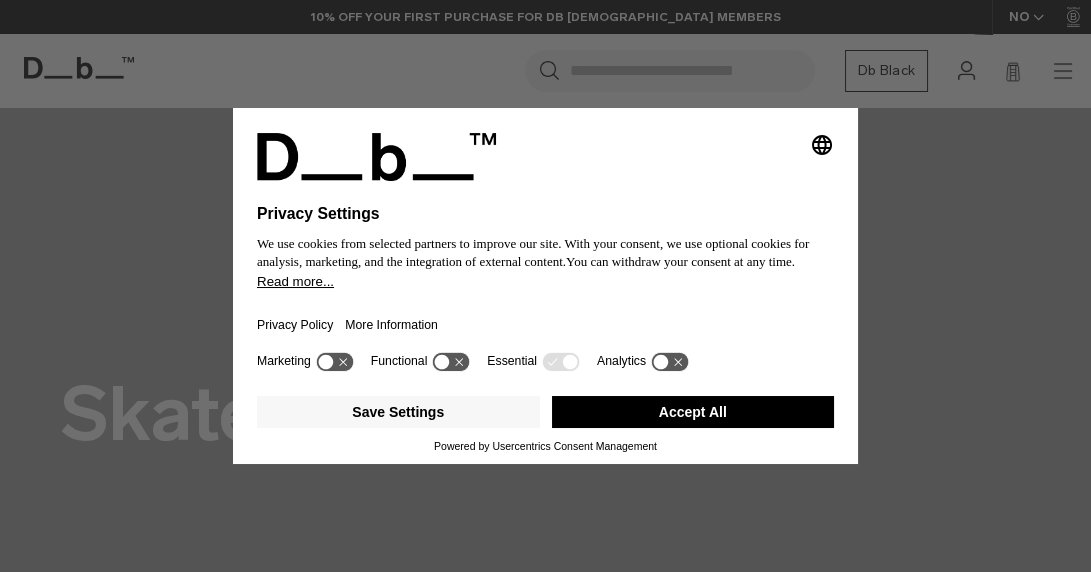click on "Marketing Functional Essential Analytics" at bounding box center (545, 368) 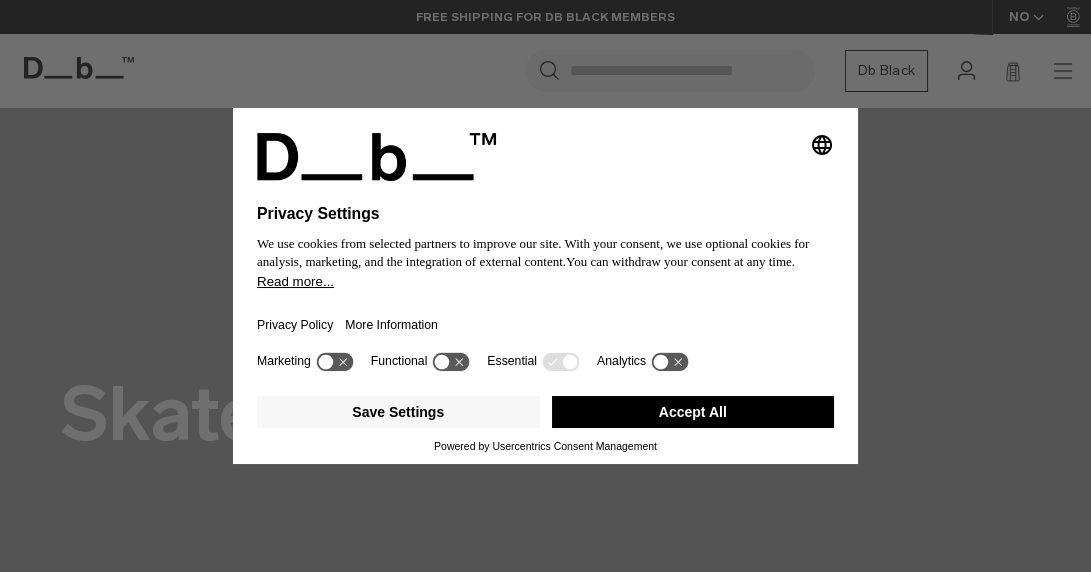 click on "Marketing Functional Essential Analytics" at bounding box center (545, 368) 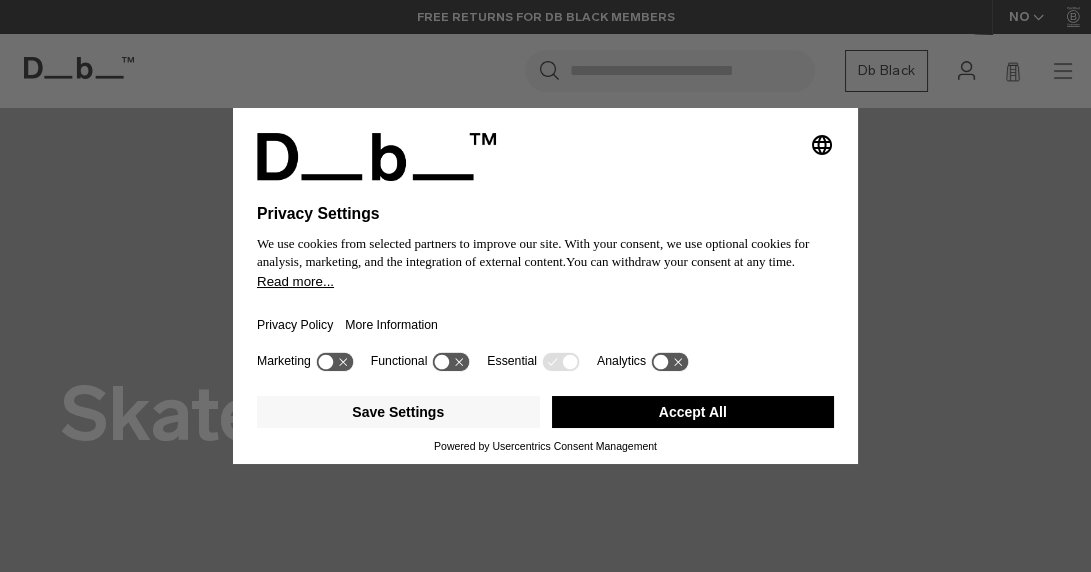 click on "Privacy Policy More Information" at bounding box center [545, 319] 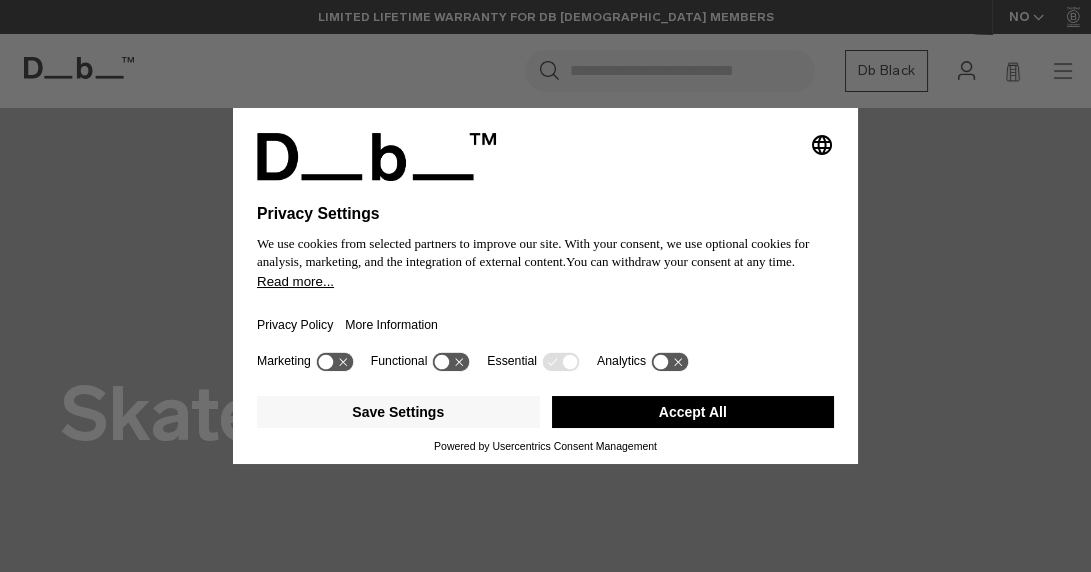 click on "Privacy Policy More Information" at bounding box center (545, 319) 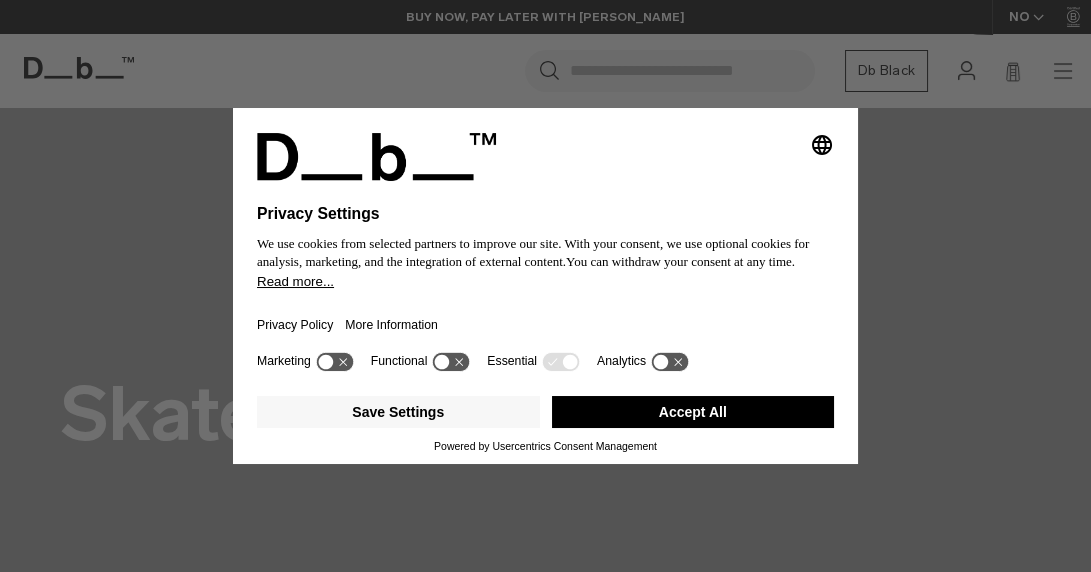 click on "Privacy Policy More Information" at bounding box center (545, 319) 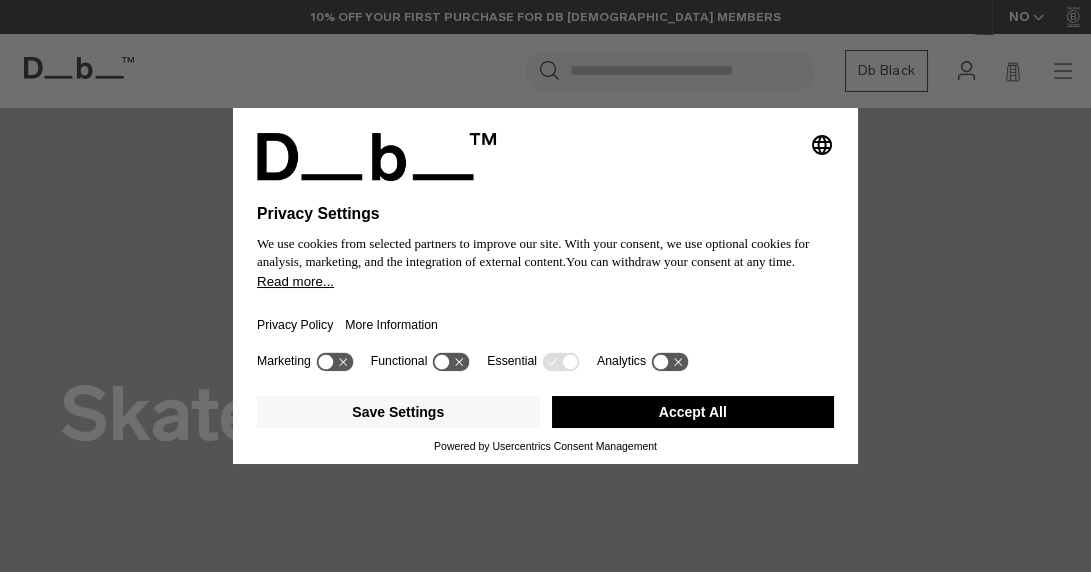 drag, startPoint x: 646, startPoint y: 116, endPoint x: 354, endPoint y: -86, distance: 355.06055 